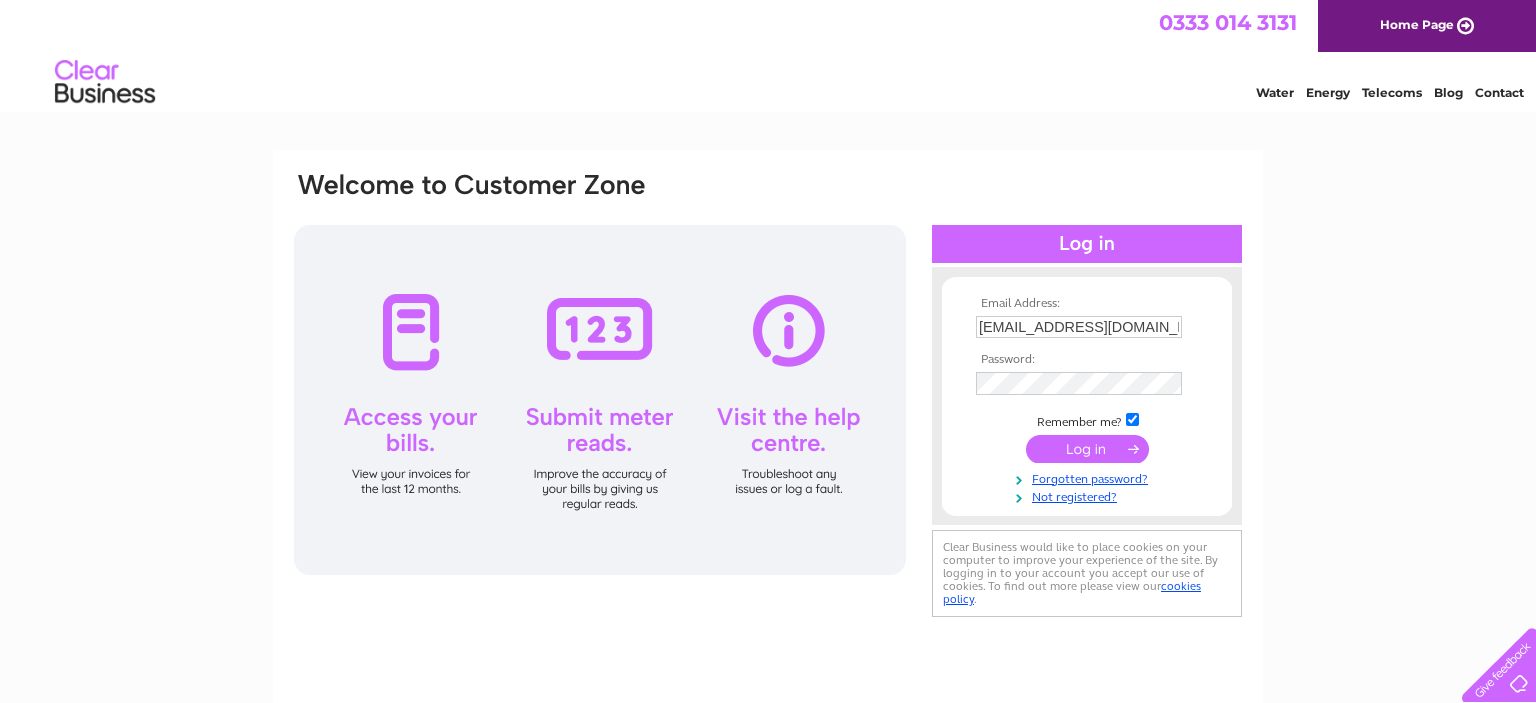 scroll, scrollTop: 0, scrollLeft: 0, axis: both 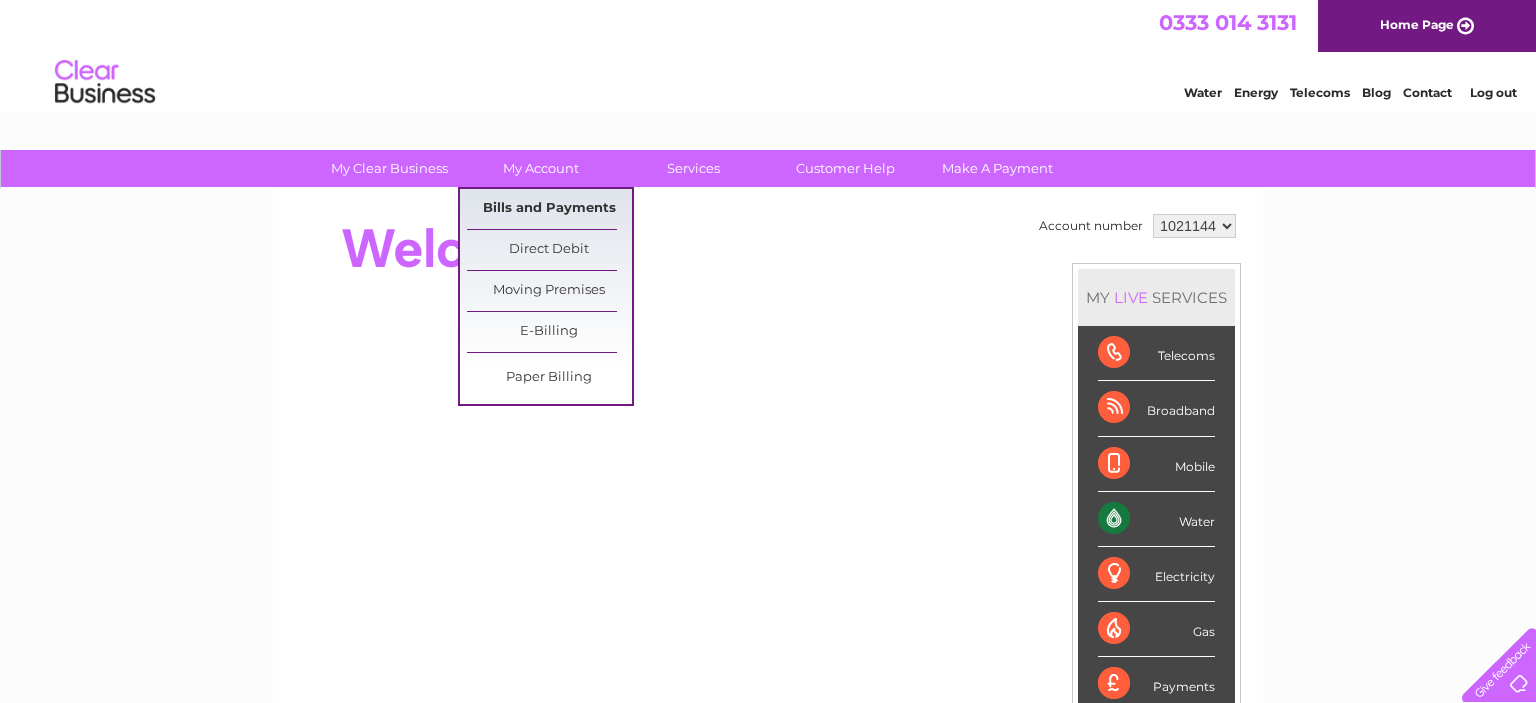 click on "Bills and Payments" at bounding box center [549, 209] 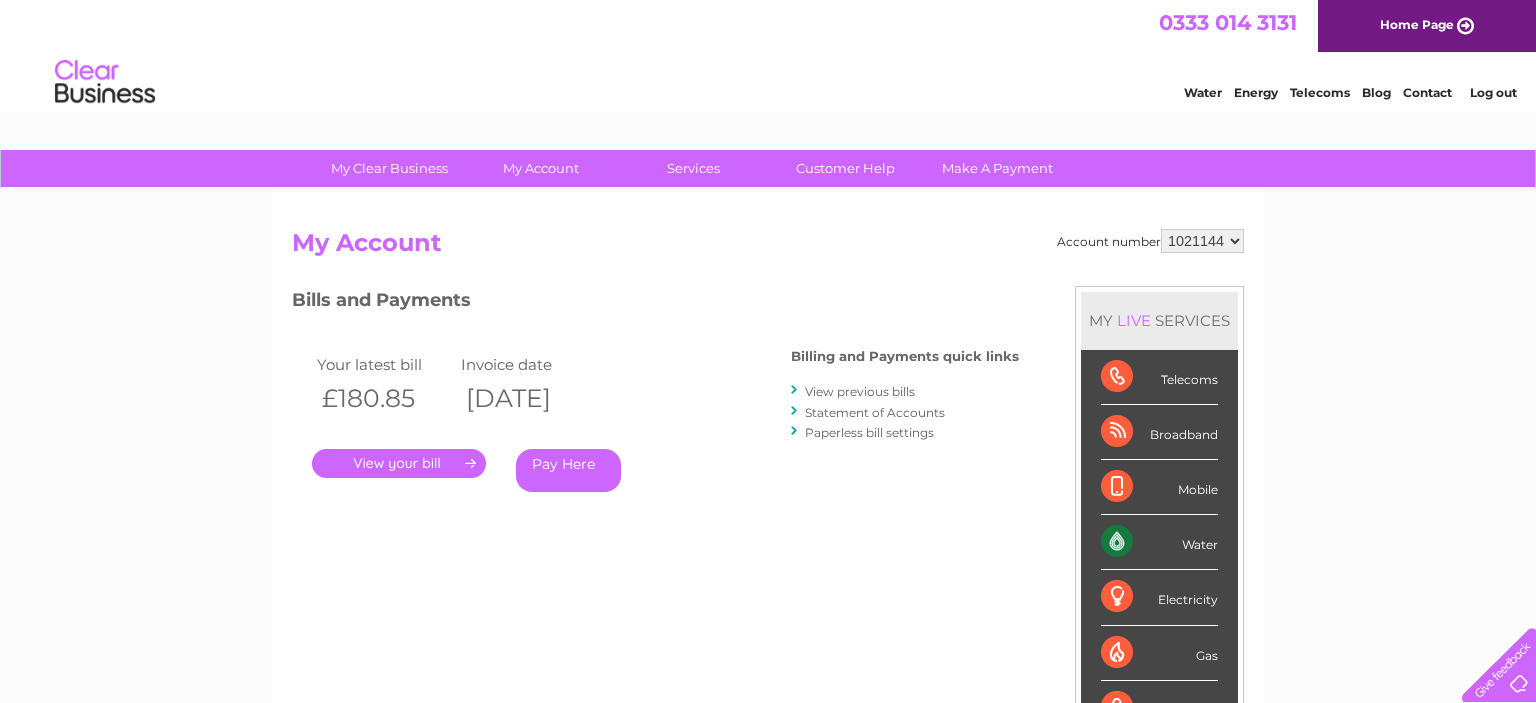 scroll, scrollTop: 0, scrollLeft: 0, axis: both 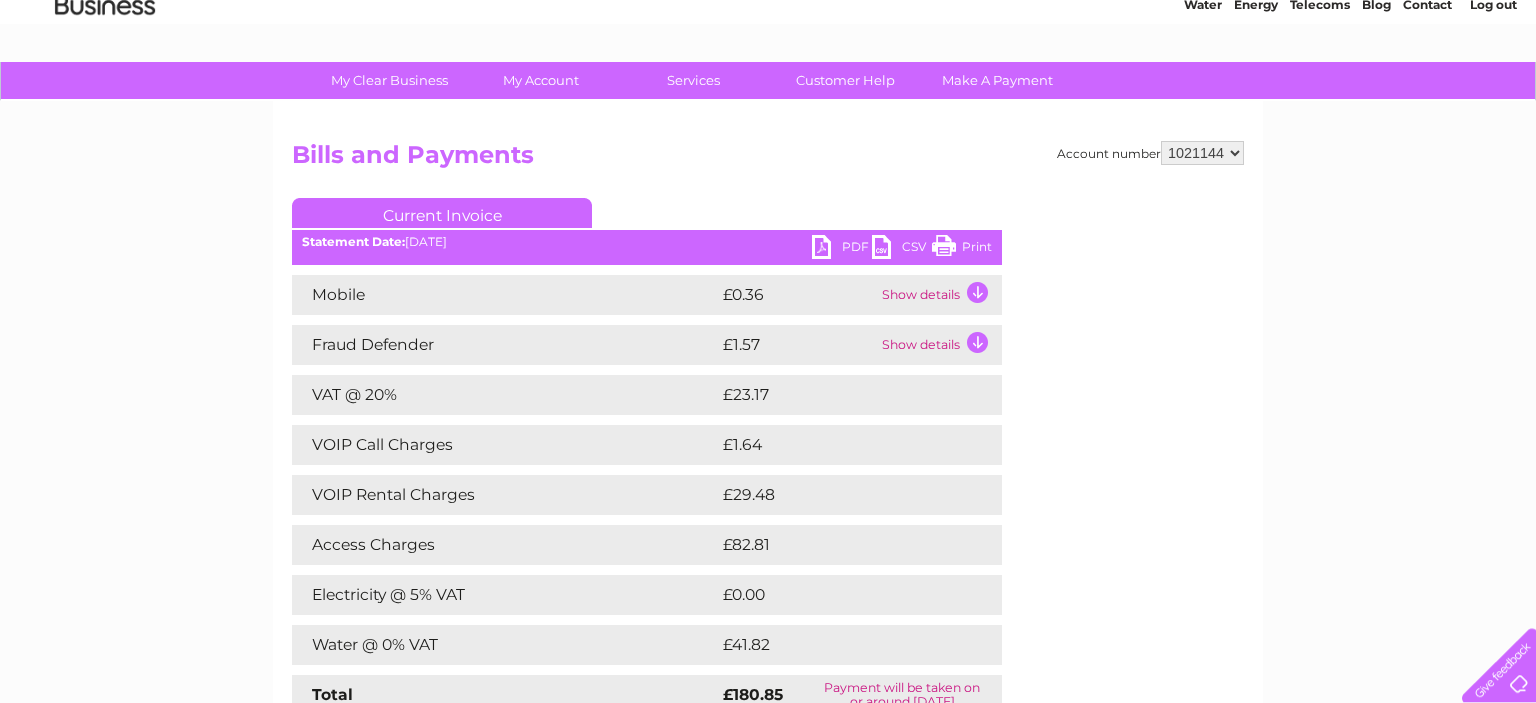 click on "PDF" at bounding box center [842, 249] 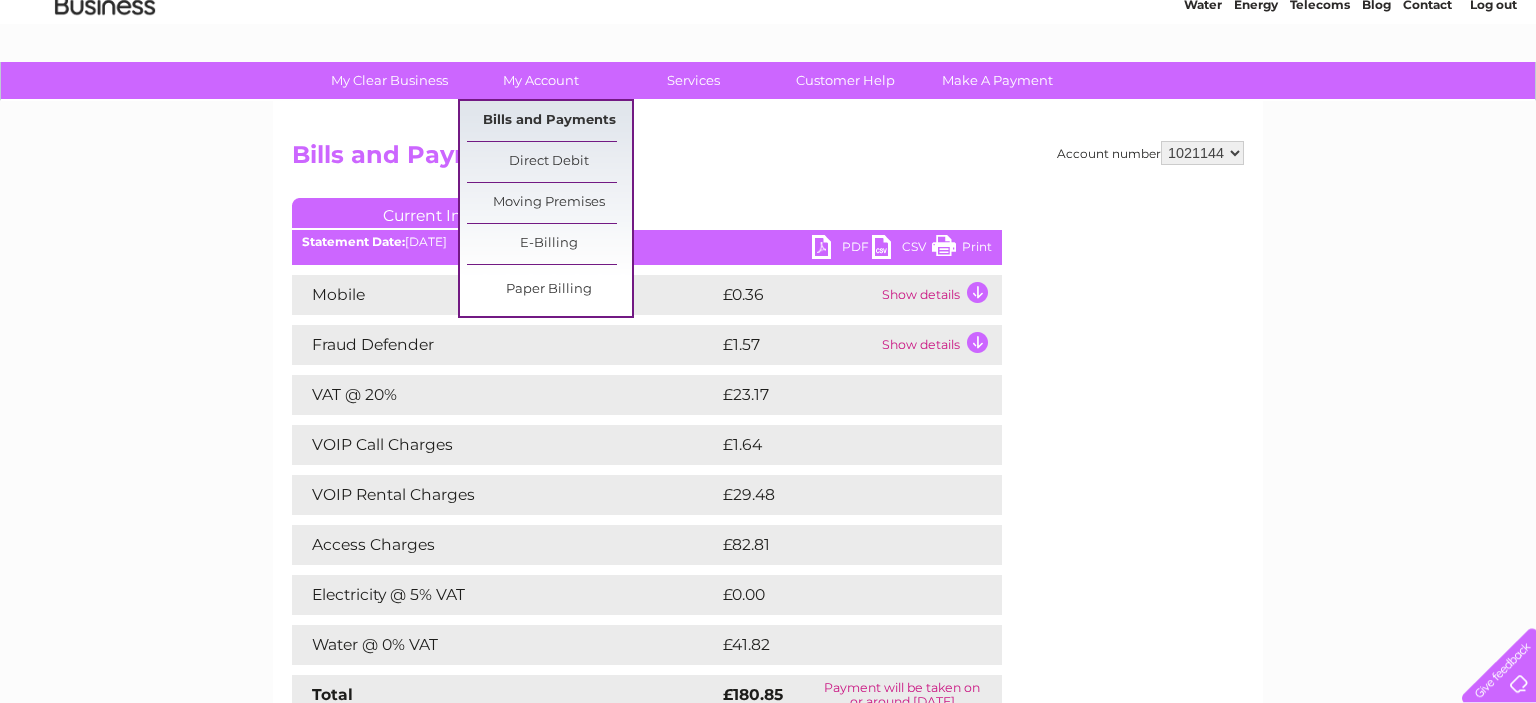 click on "Bills and Payments" at bounding box center (549, 121) 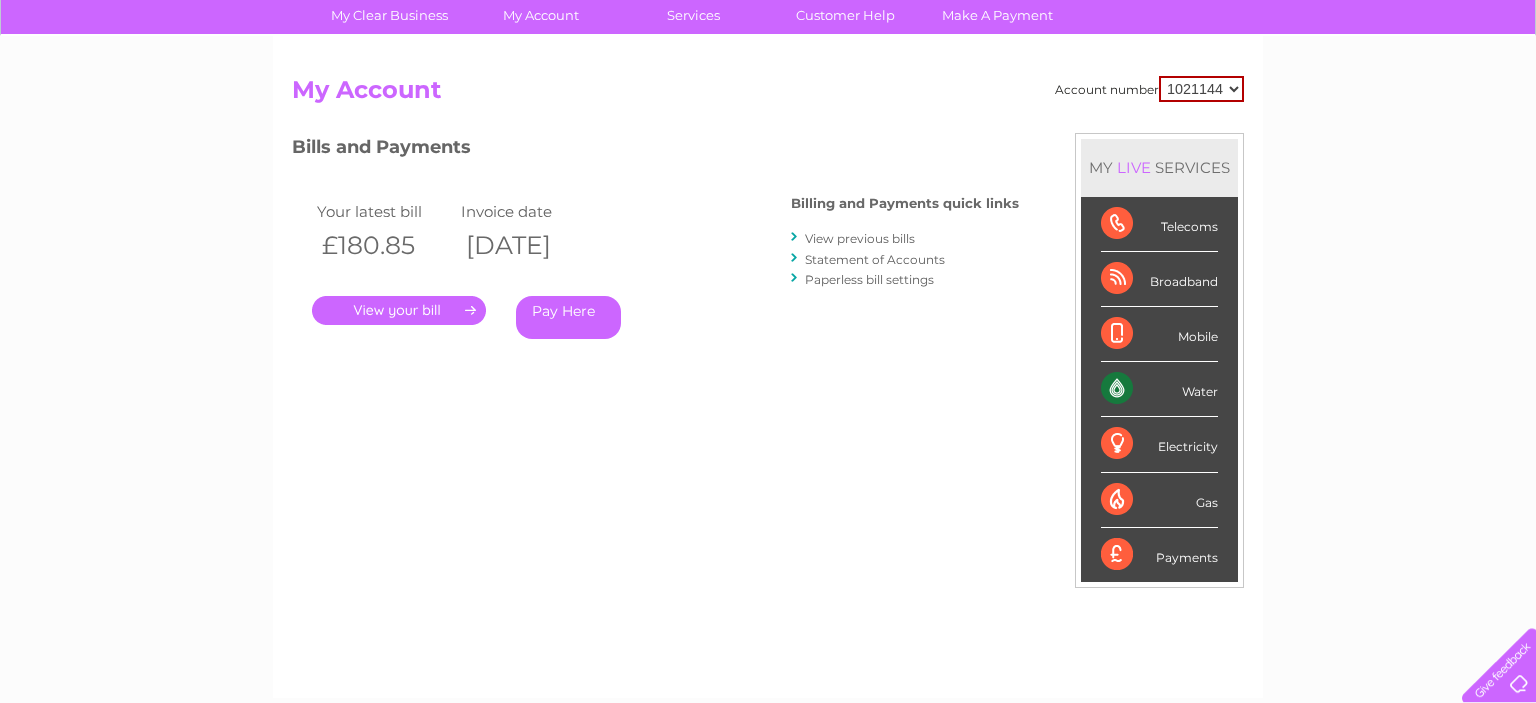 scroll, scrollTop: 157, scrollLeft: 0, axis: vertical 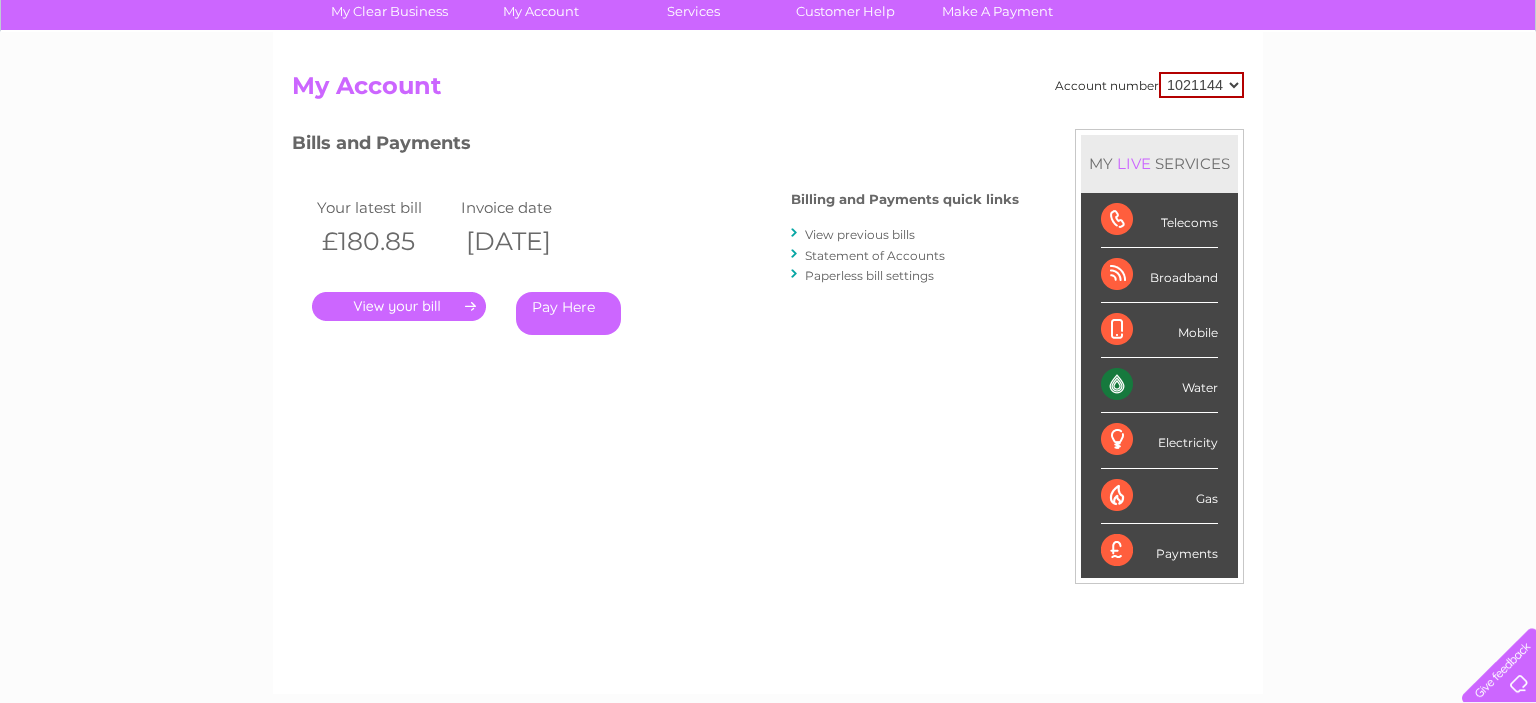 click on "View previous bills" at bounding box center [860, 234] 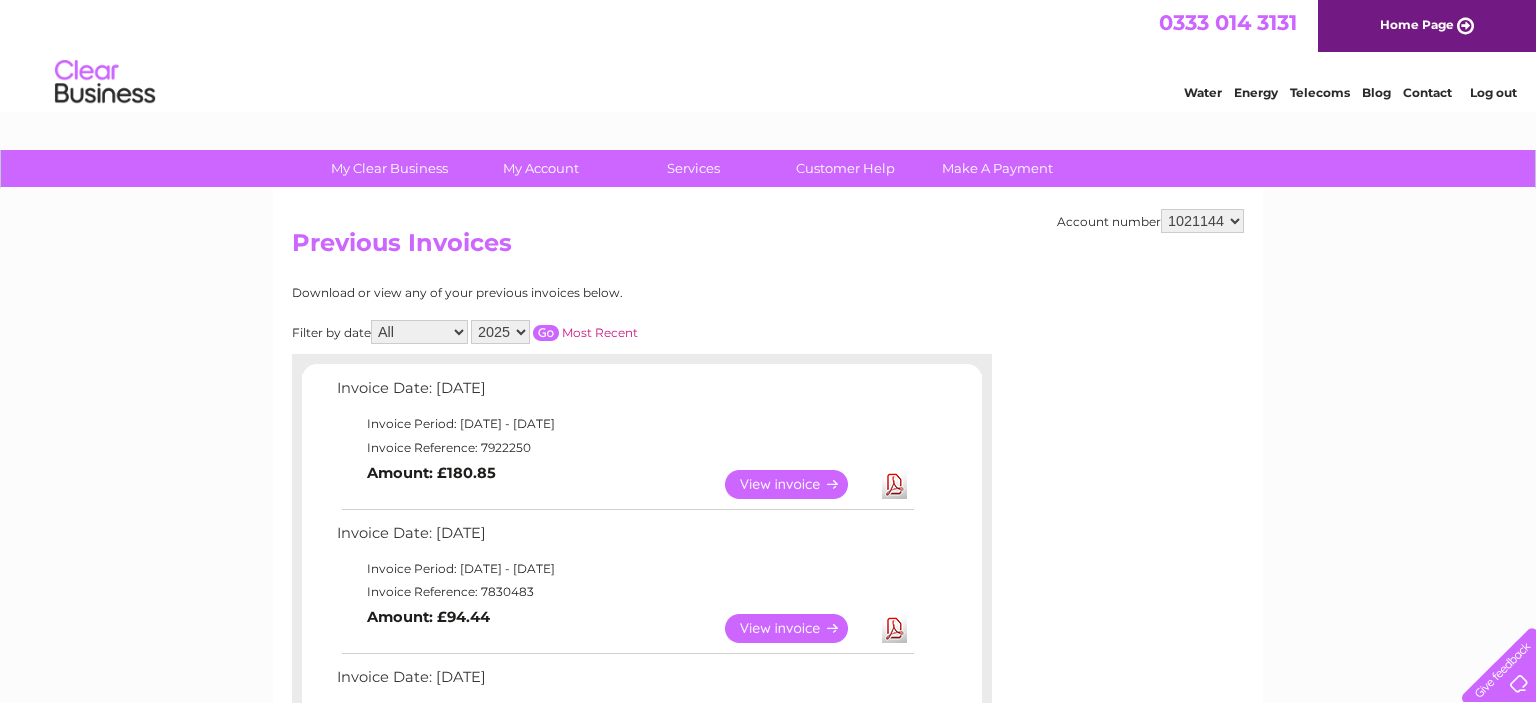 scroll, scrollTop: 0, scrollLeft: 0, axis: both 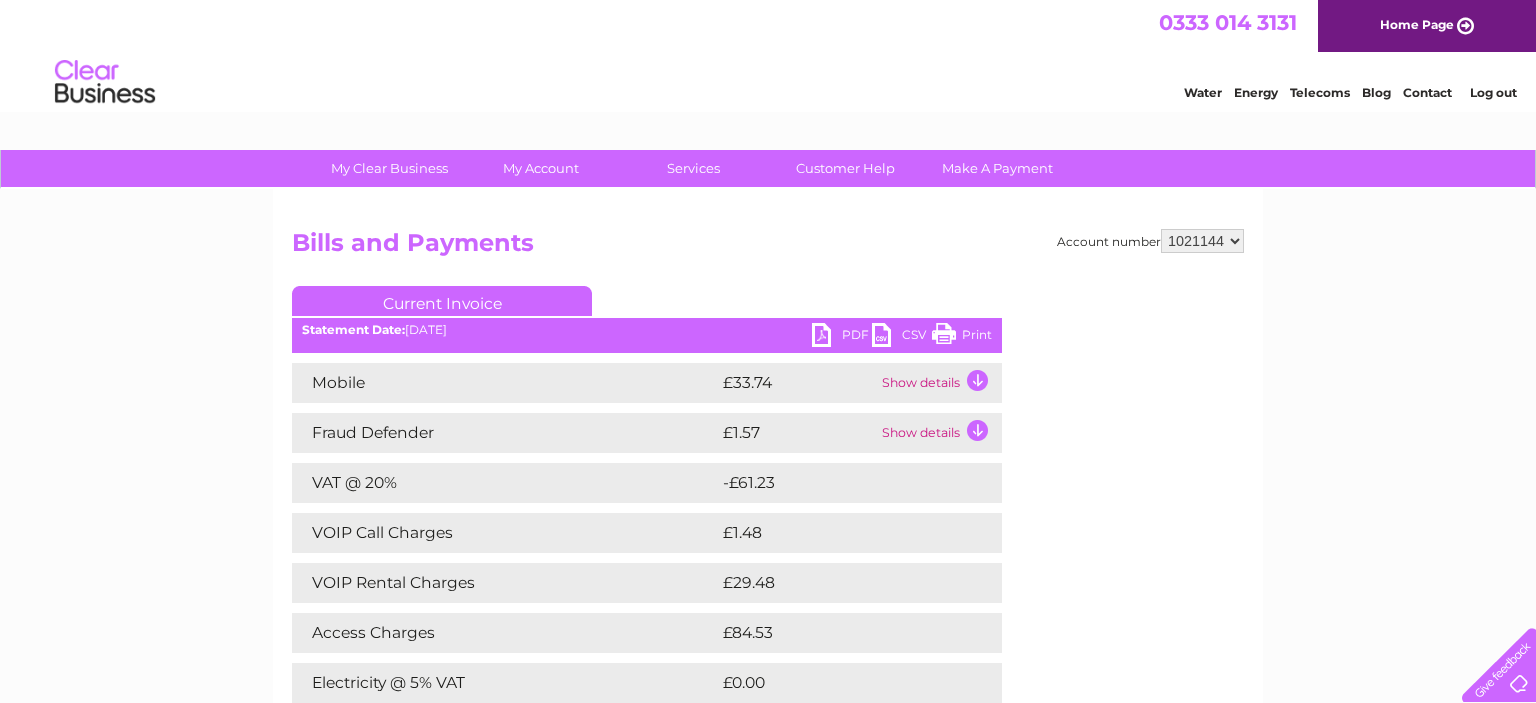 click on "PDF" at bounding box center (842, 337) 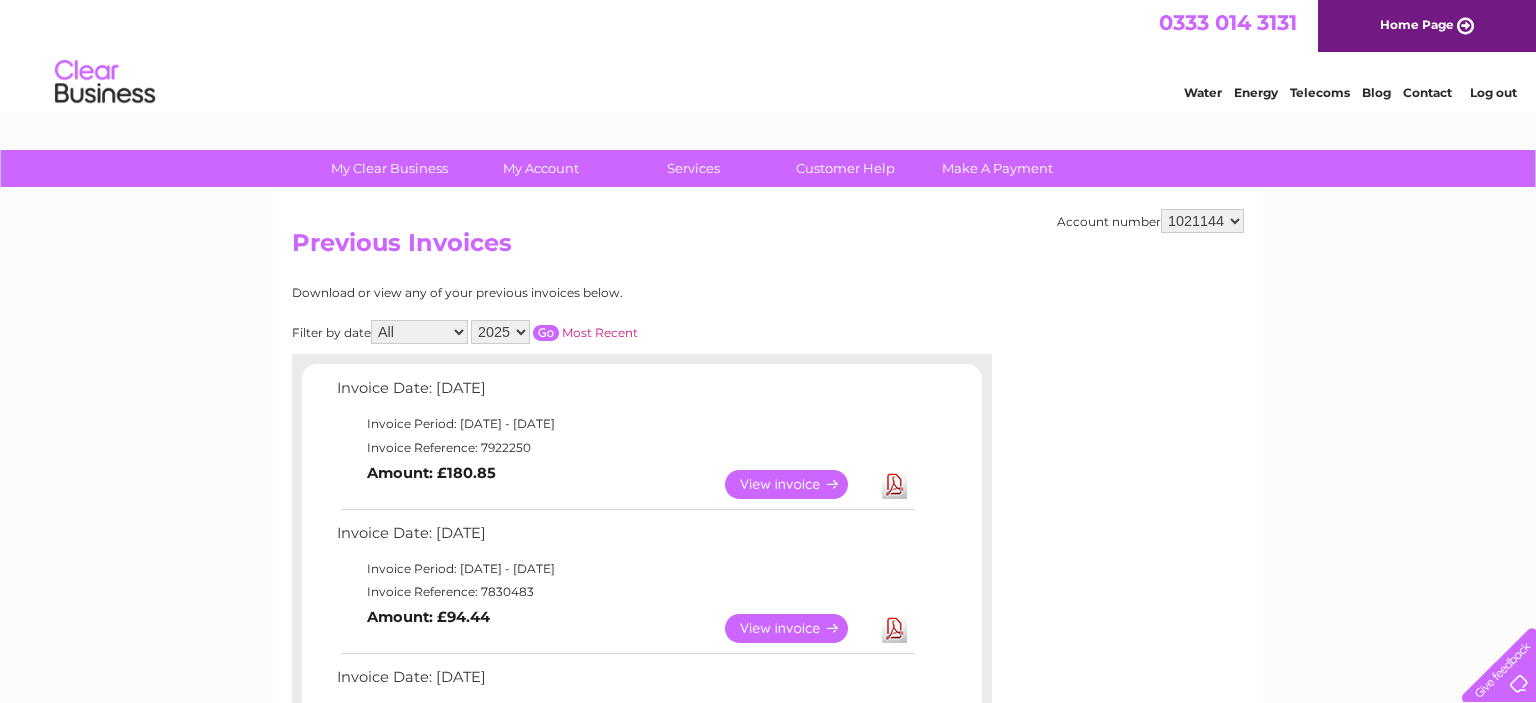 scroll, scrollTop: 0, scrollLeft: 0, axis: both 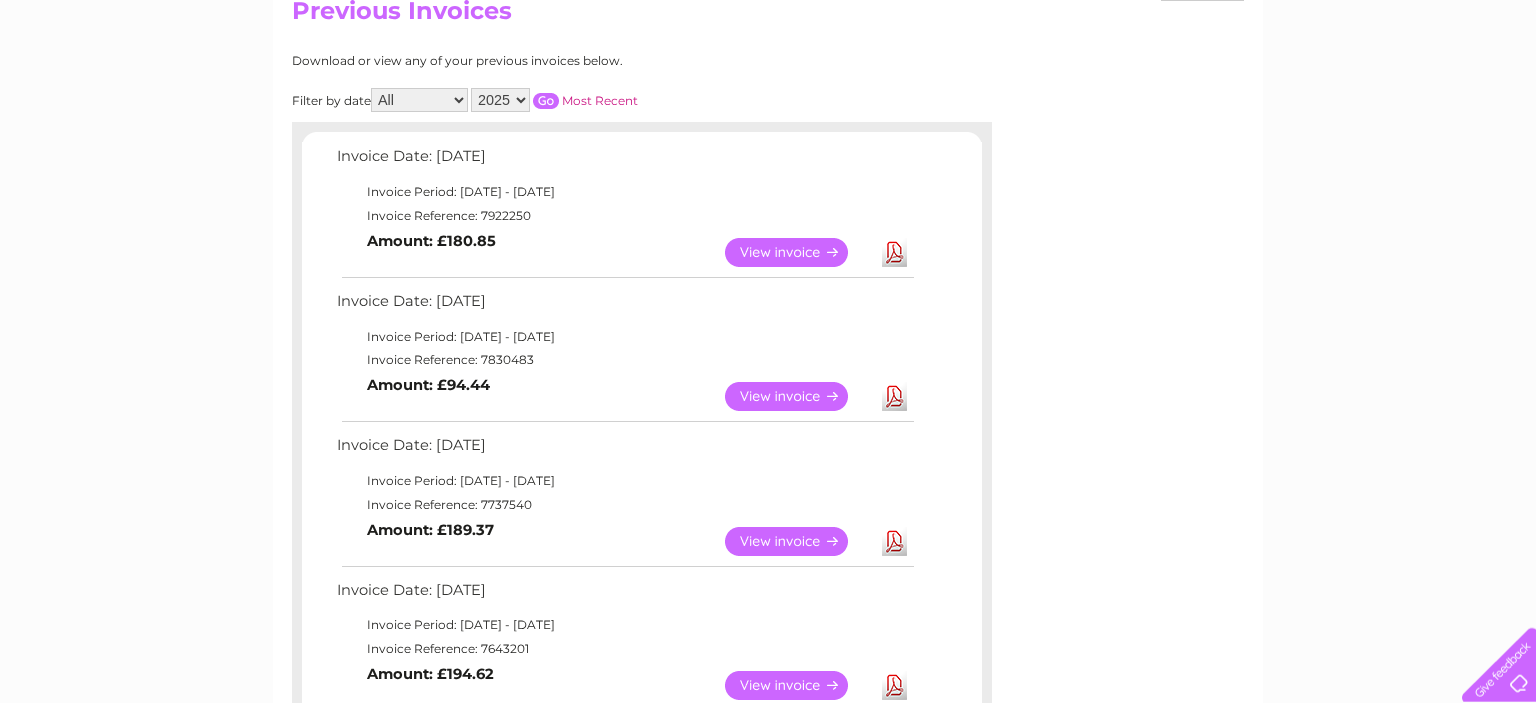 click on "View" at bounding box center (798, 541) 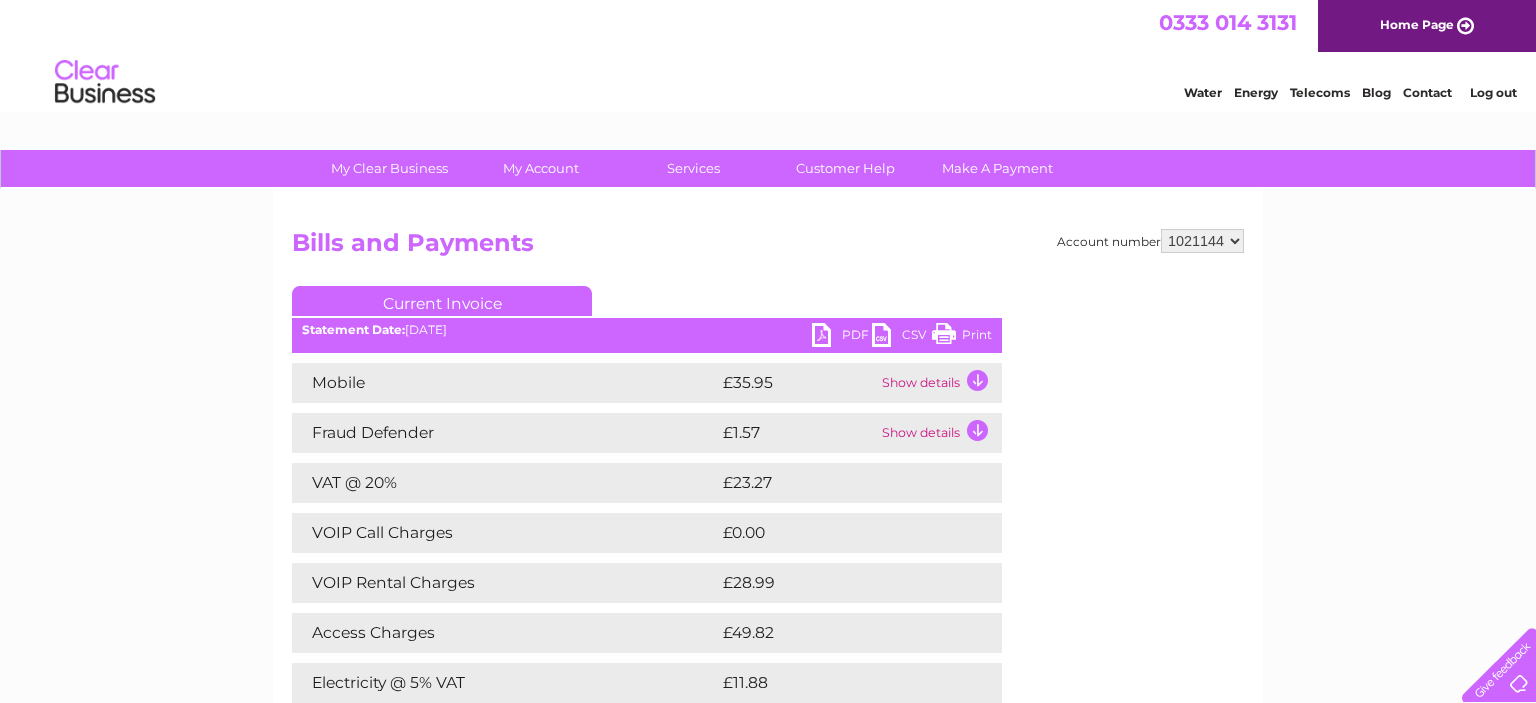 scroll, scrollTop: 0, scrollLeft: 0, axis: both 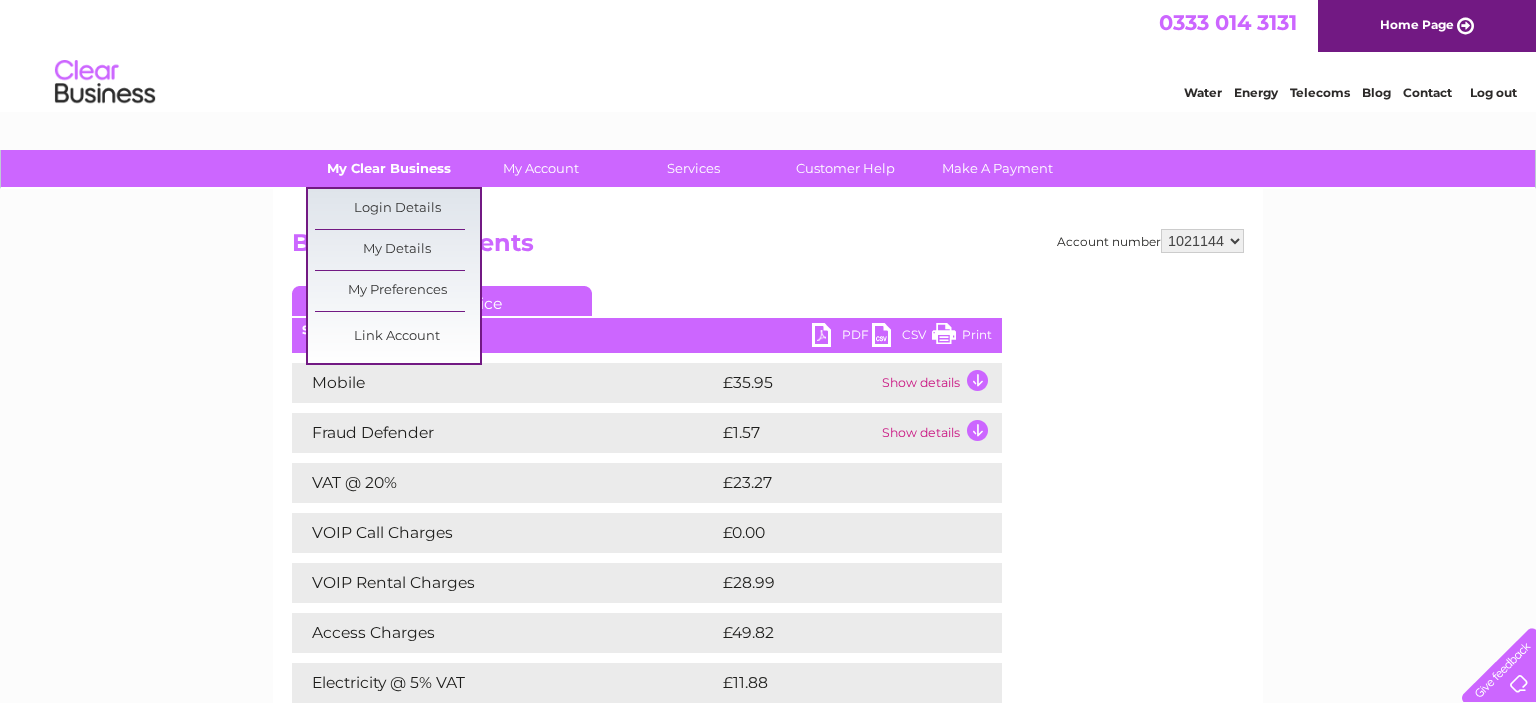 click on "My Clear Business" at bounding box center (389, 168) 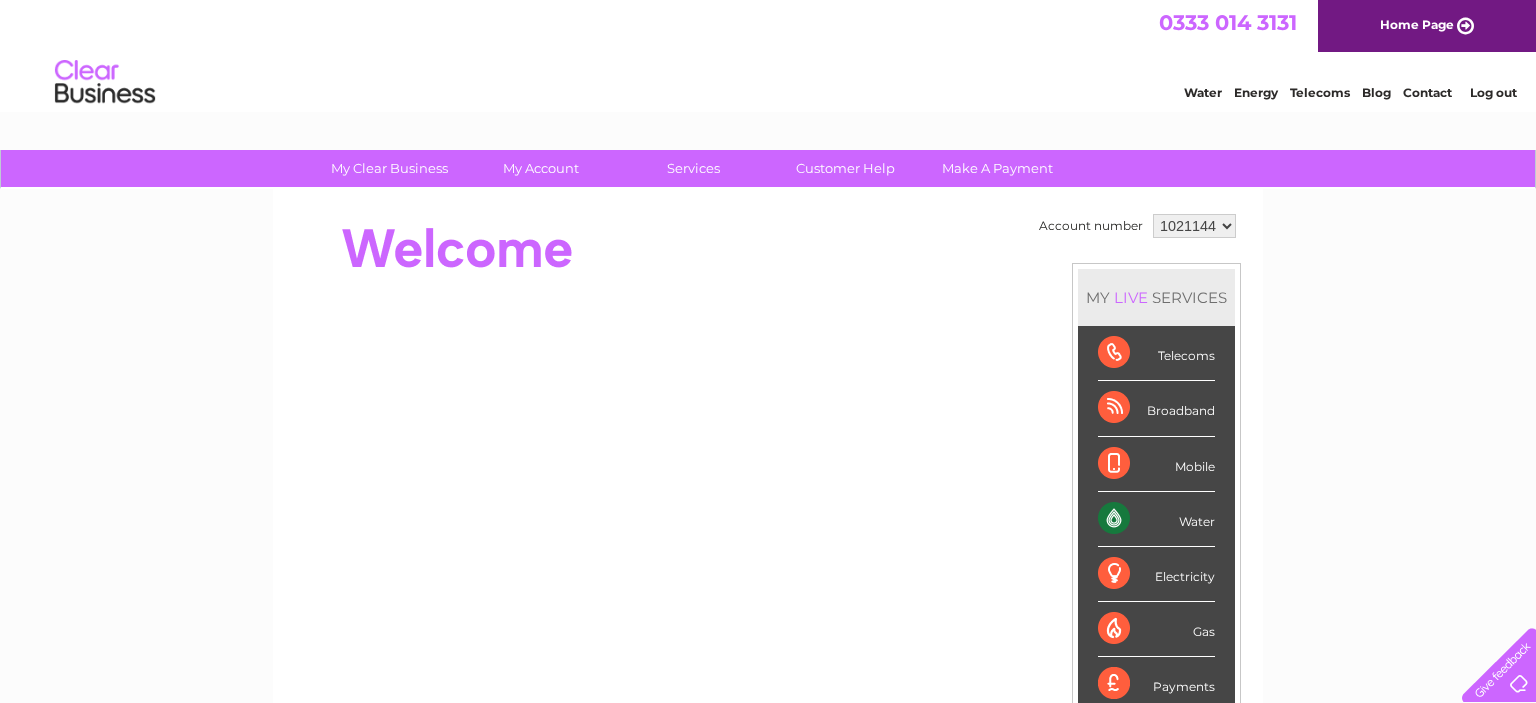 scroll, scrollTop: 0, scrollLeft: 0, axis: both 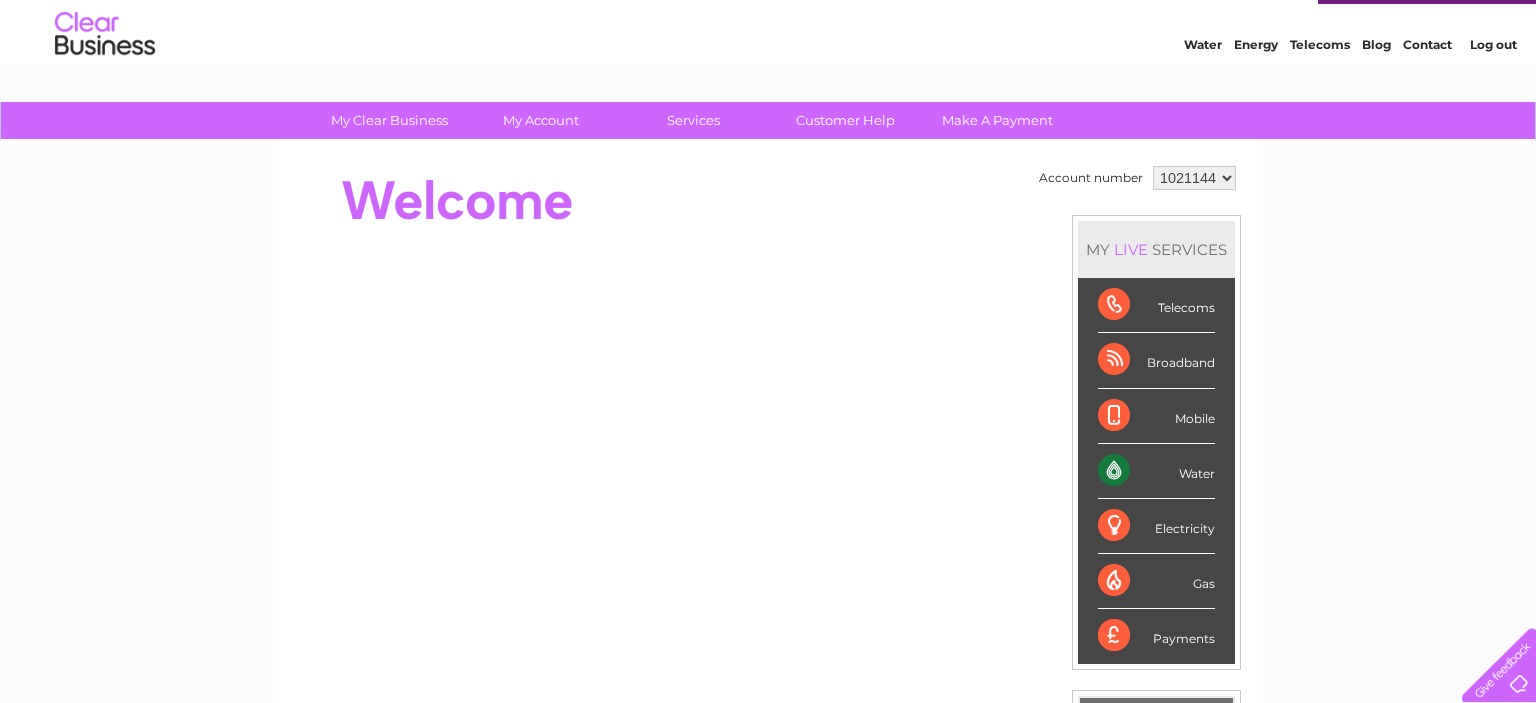 click on "Water
Energy
Telecoms
Blog
Contact
Log out" at bounding box center [1340, 37] 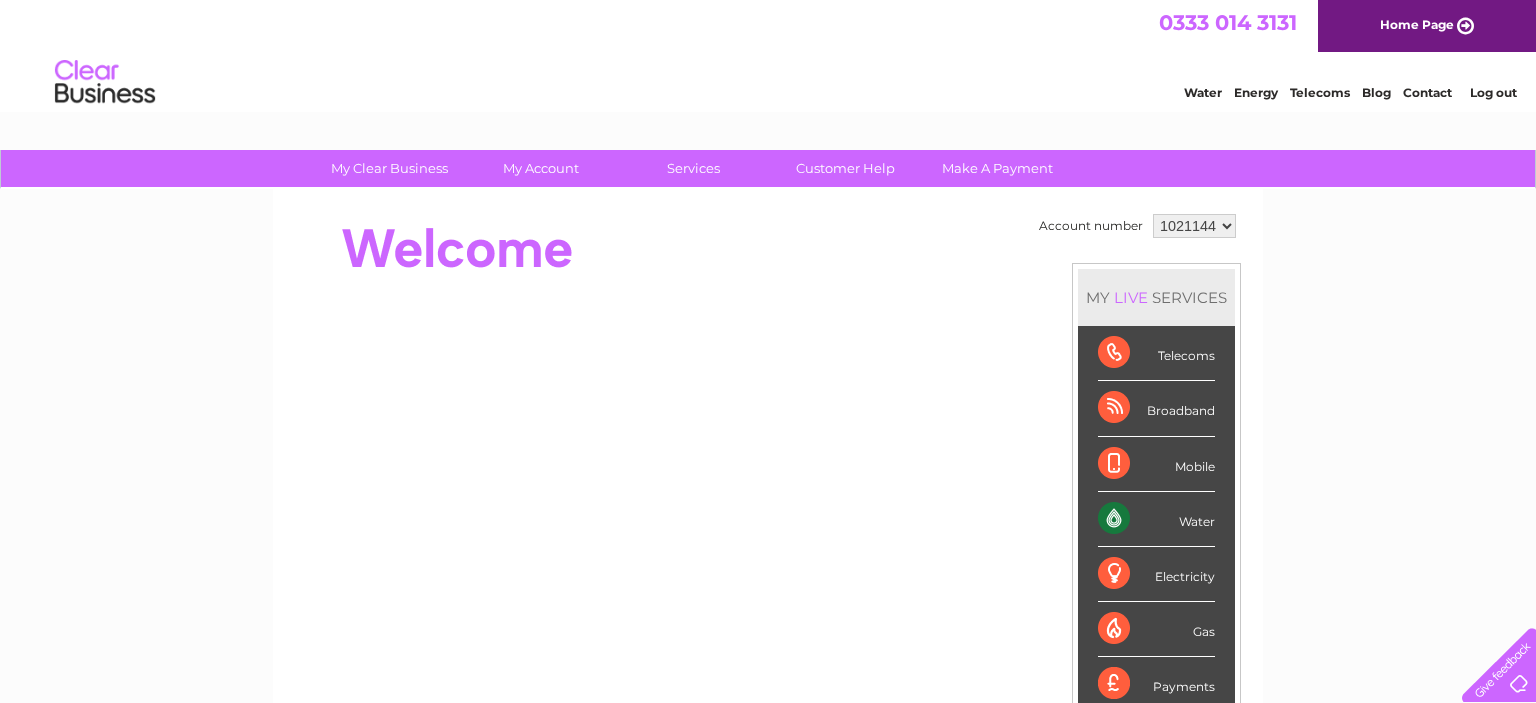 scroll, scrollTop: 0, scrollLeft: 0, axis: both 